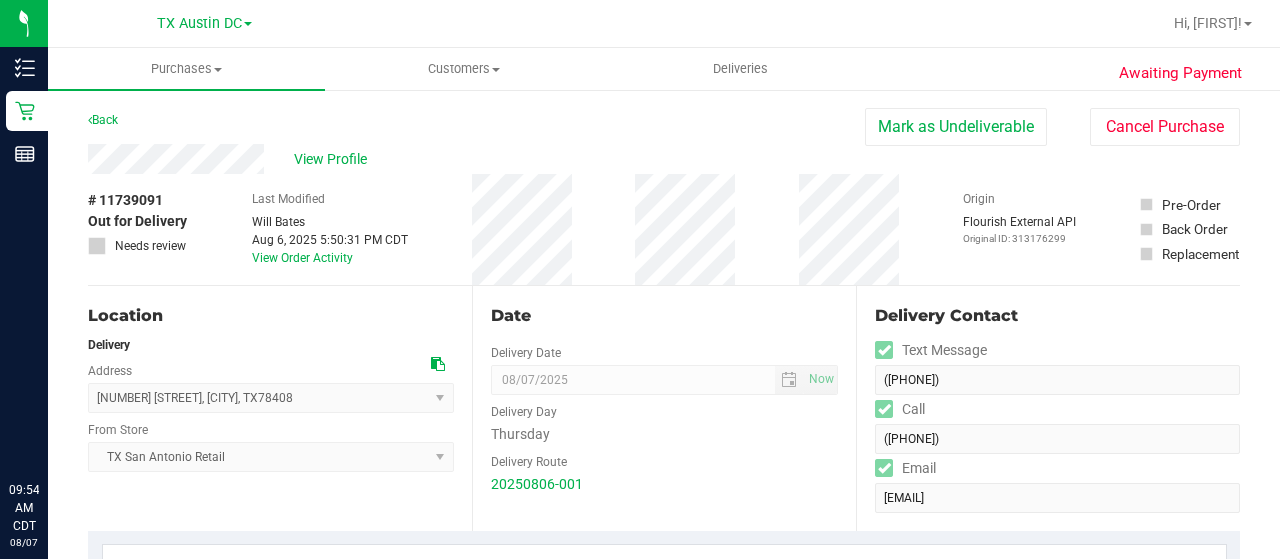 scroll, scrollTop: 0, scrollLeft: 0, axis: both 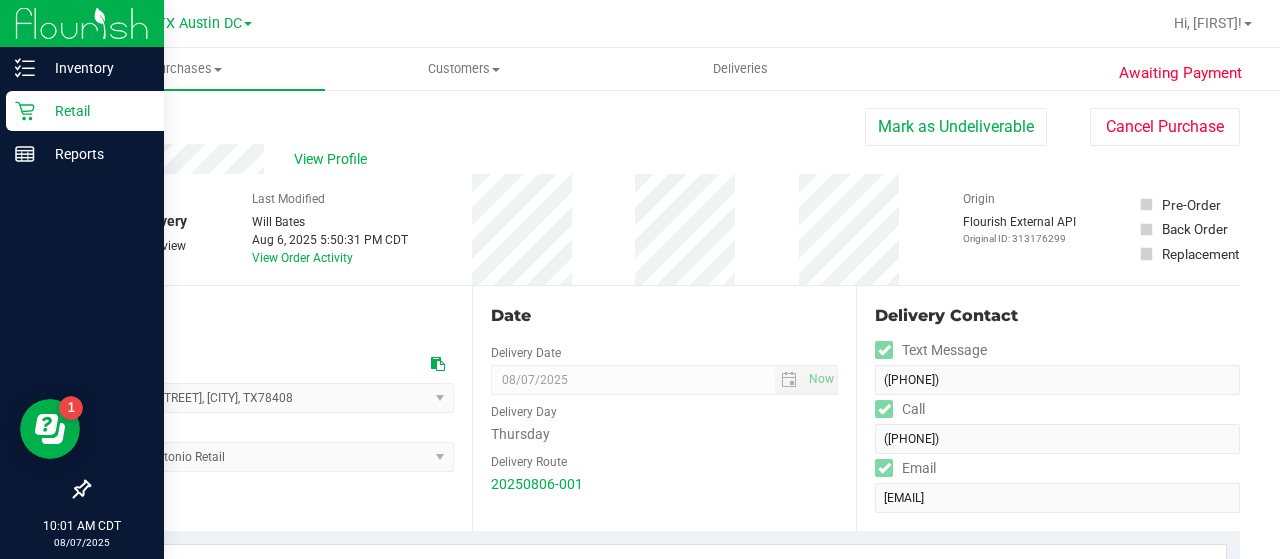 click 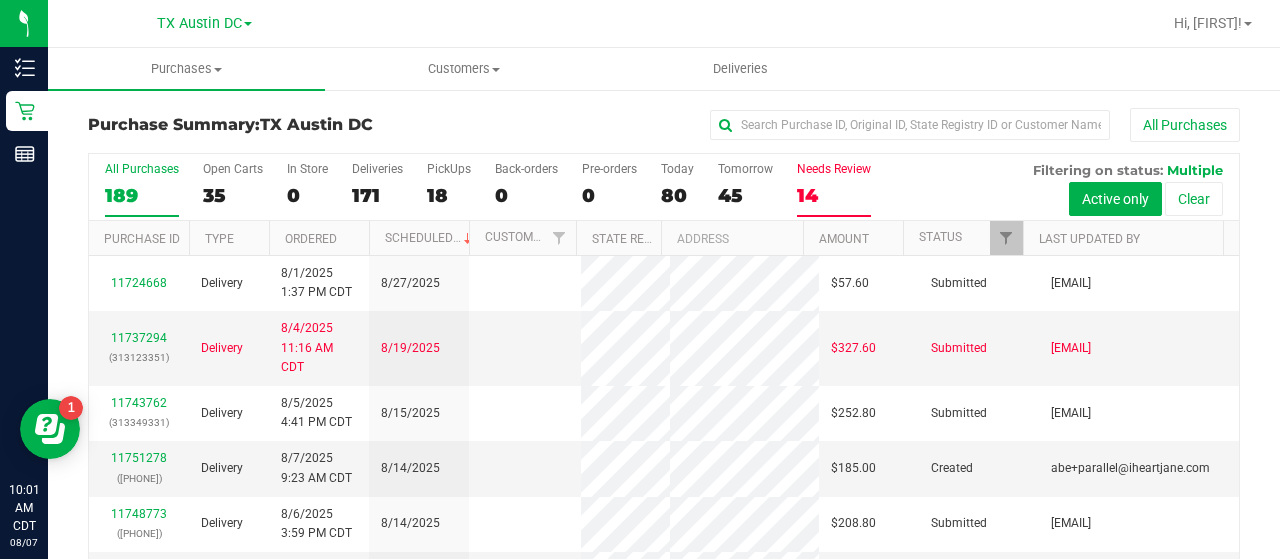 click on "14" at bounding box center [834, 195] 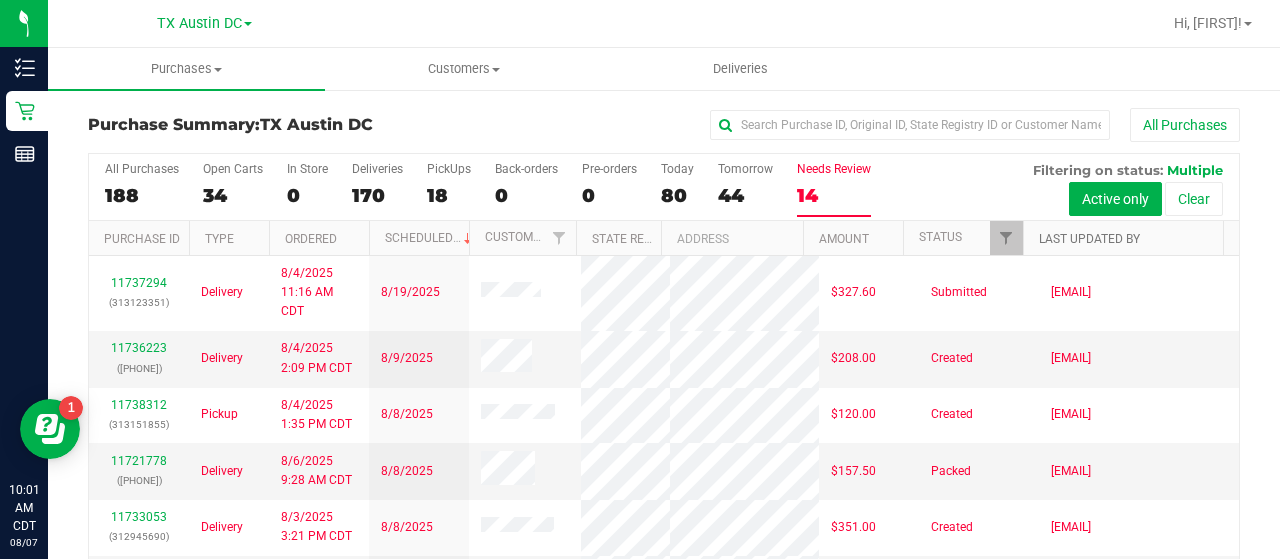 click on "Last Updated By" at bounding box center (1089, 239) 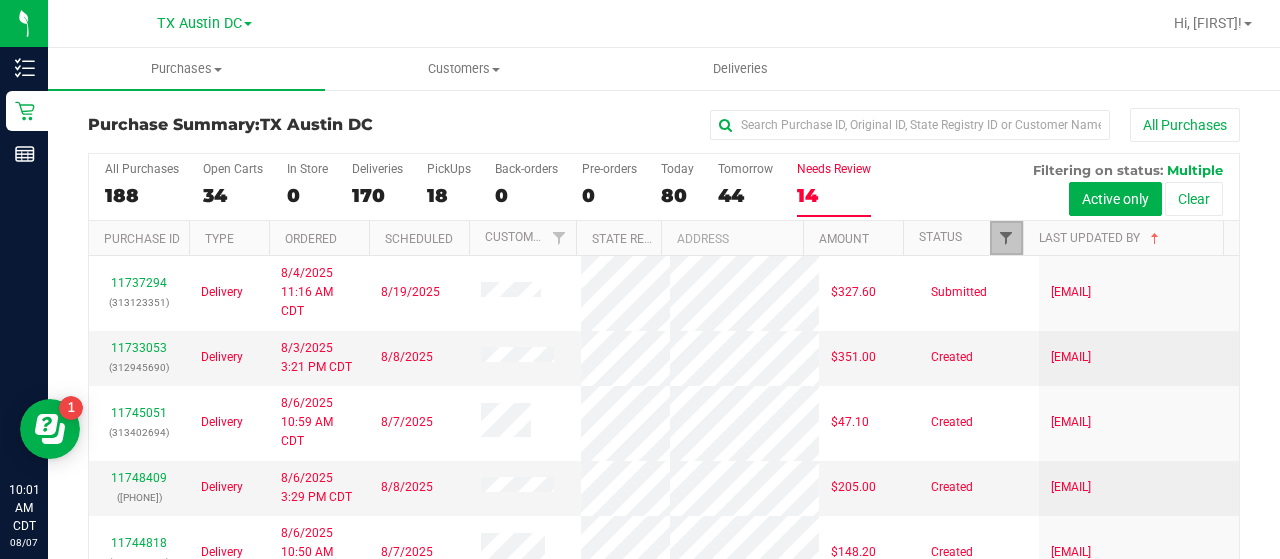 click at bounding box center [1006, 238] 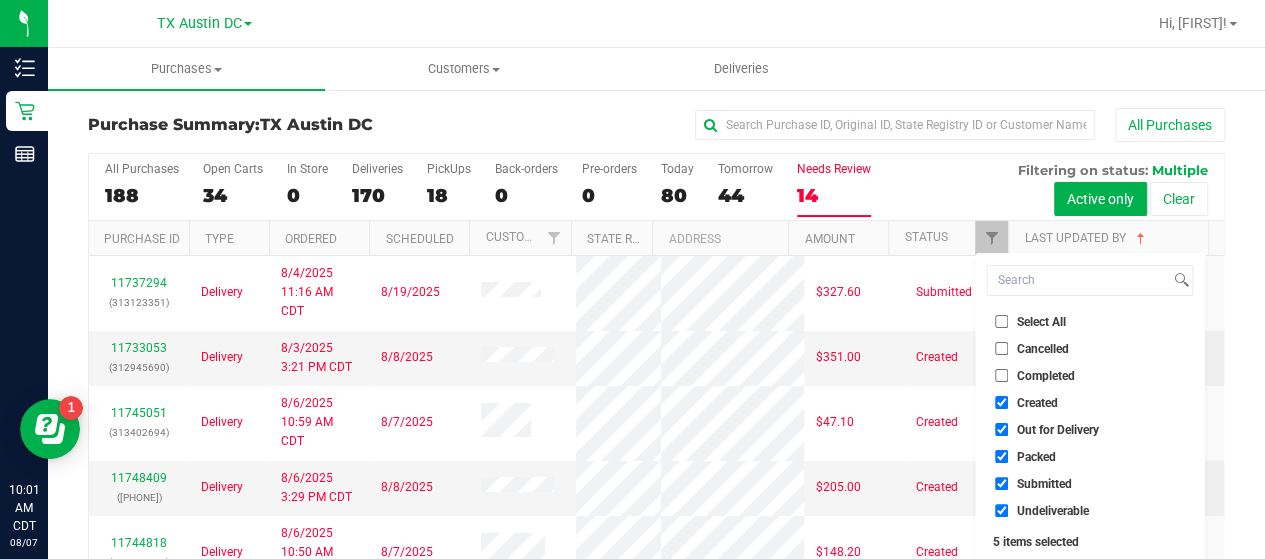 click on "Select All" at bounding box center (1090, 321) 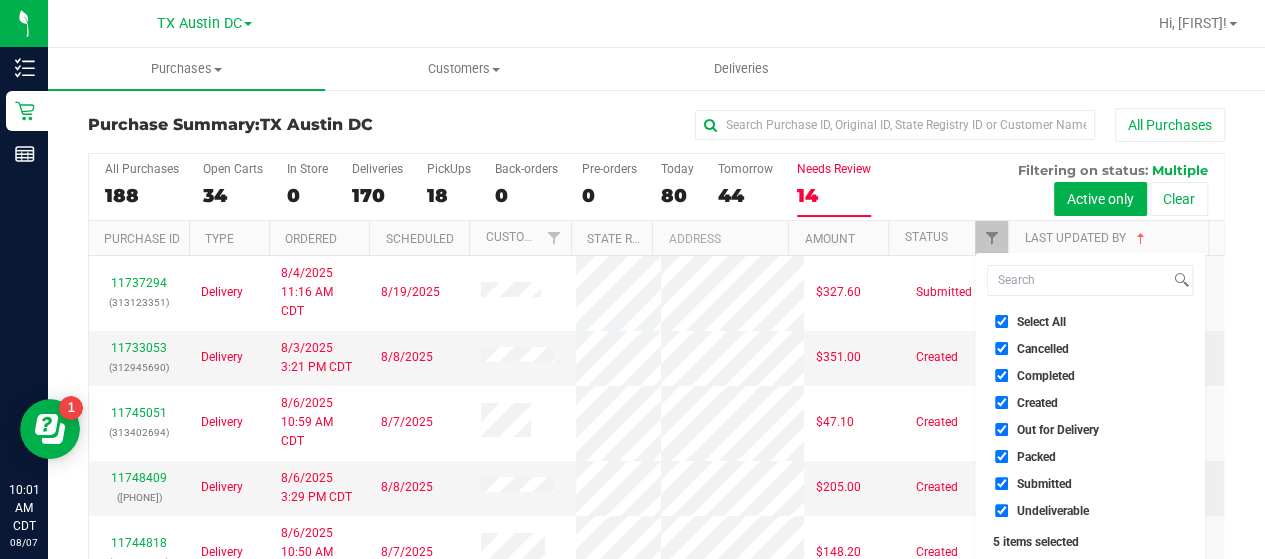 checkbox on "true" 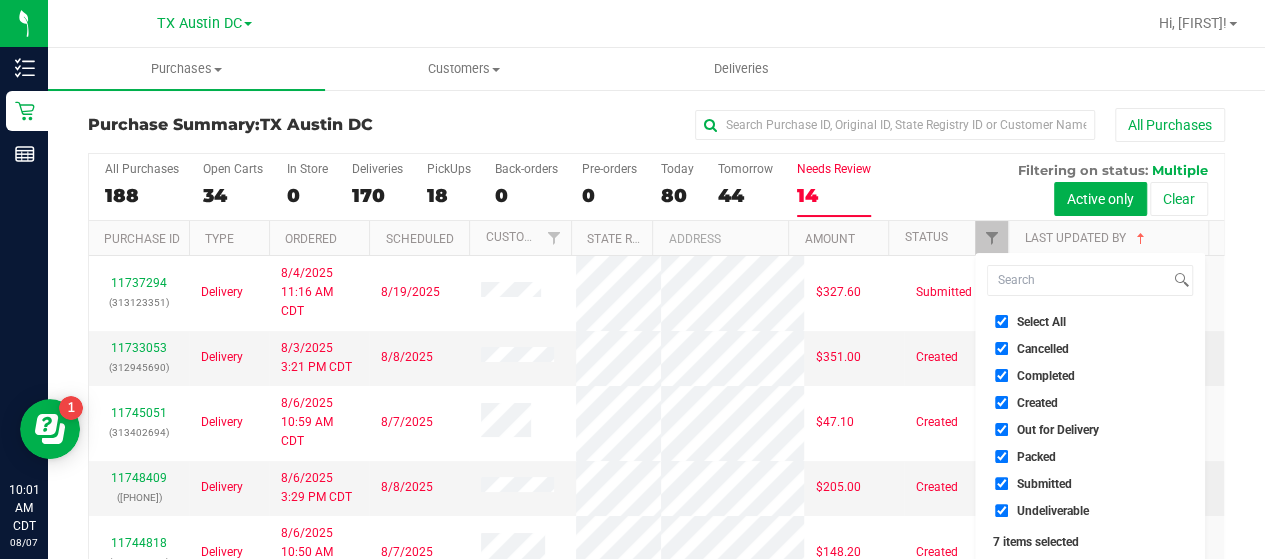 click on "Select All" at bounding box center (1001, 321) 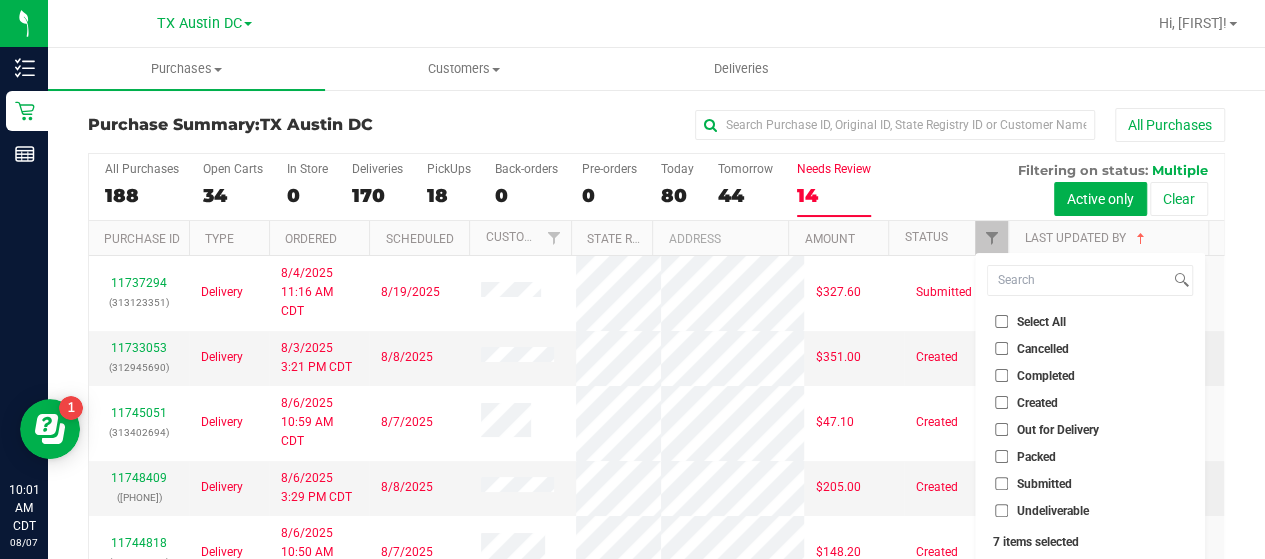 checkbox on "false" 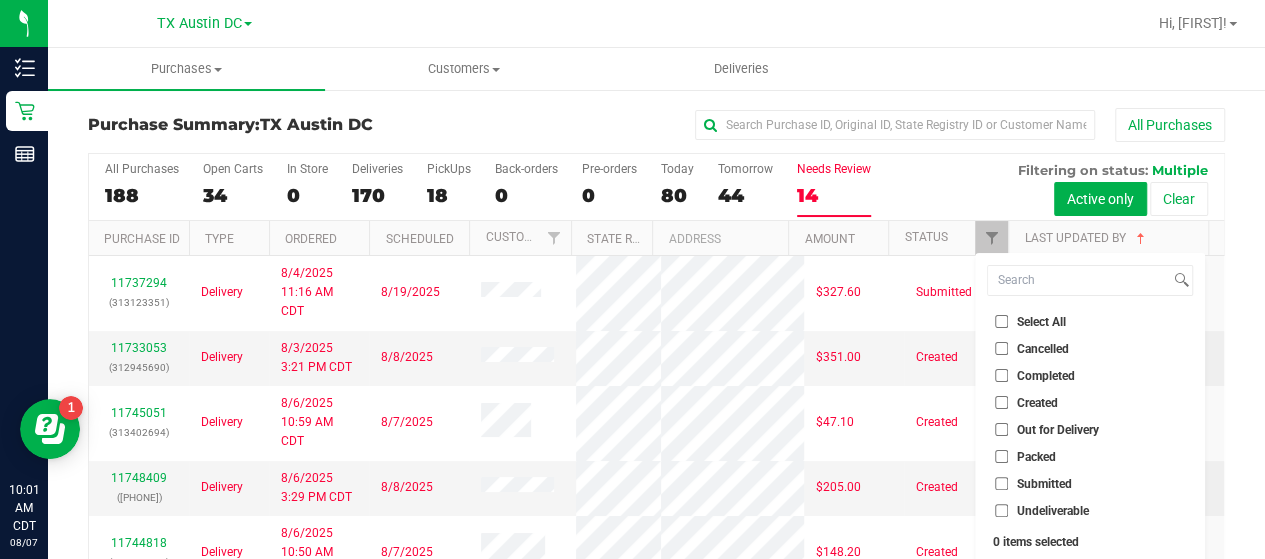 click on "Out for Delivery" at bounding box center (1001, 429) 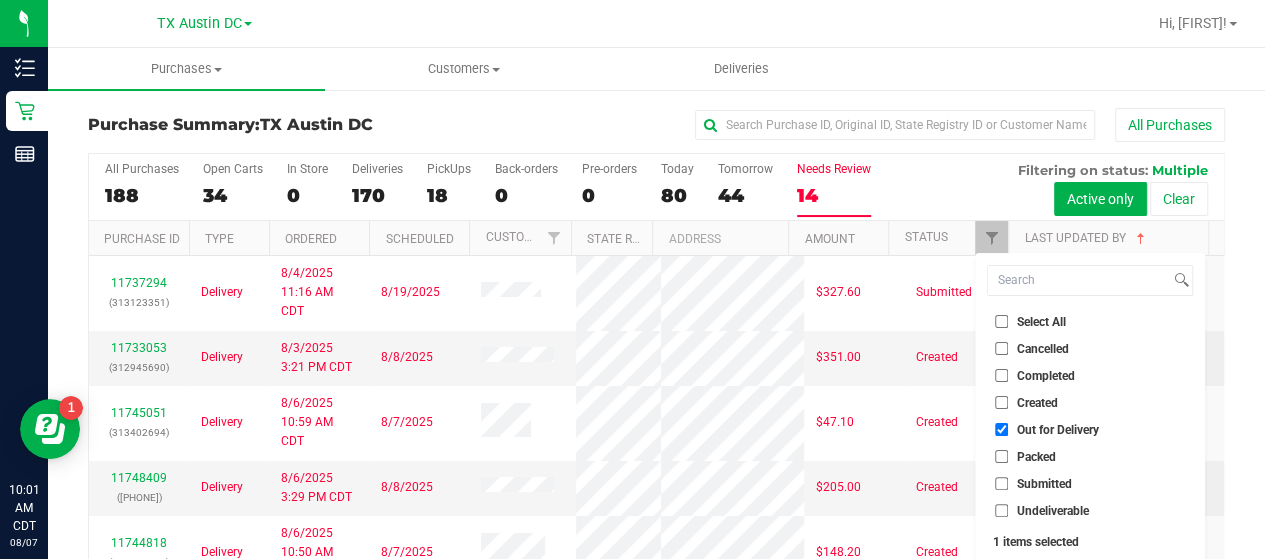 click on "Out for Delivery" at bounding box center [1001, 429] 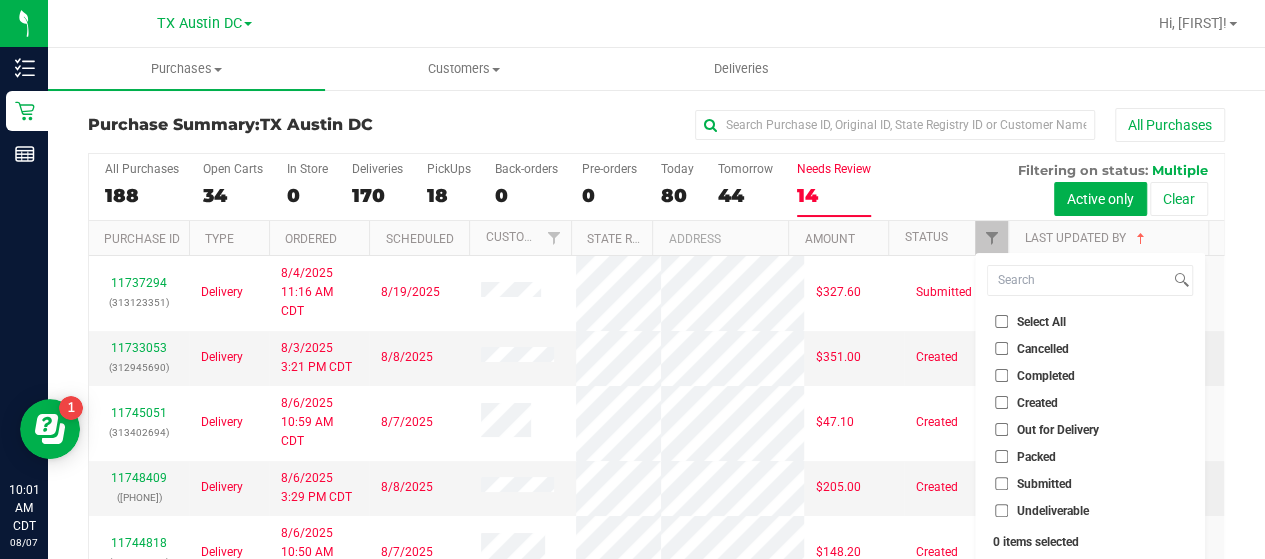 click on "All Purchases
188
Open Carts
34
In Store
0
Deliveries
170
PickUps
18
Back-orders
0
Pre-orders
0
Today
80
Tomorrow
44" at bounding box center (656, 162) 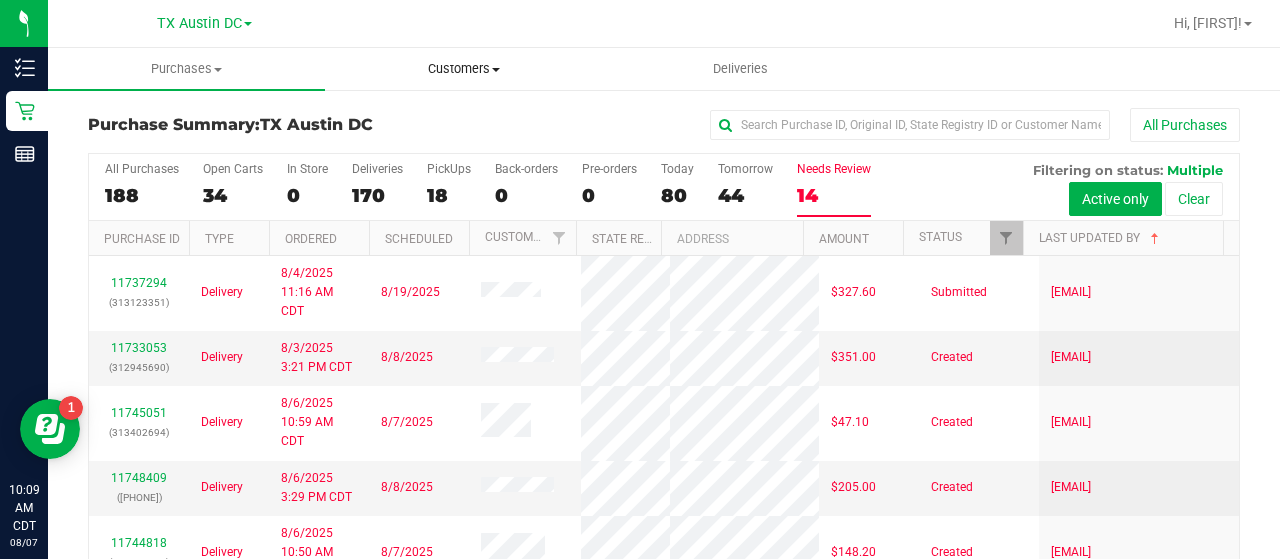 click on "Customers
All customers
Add a new customer
All physicians" at bounding box center [463, 69] 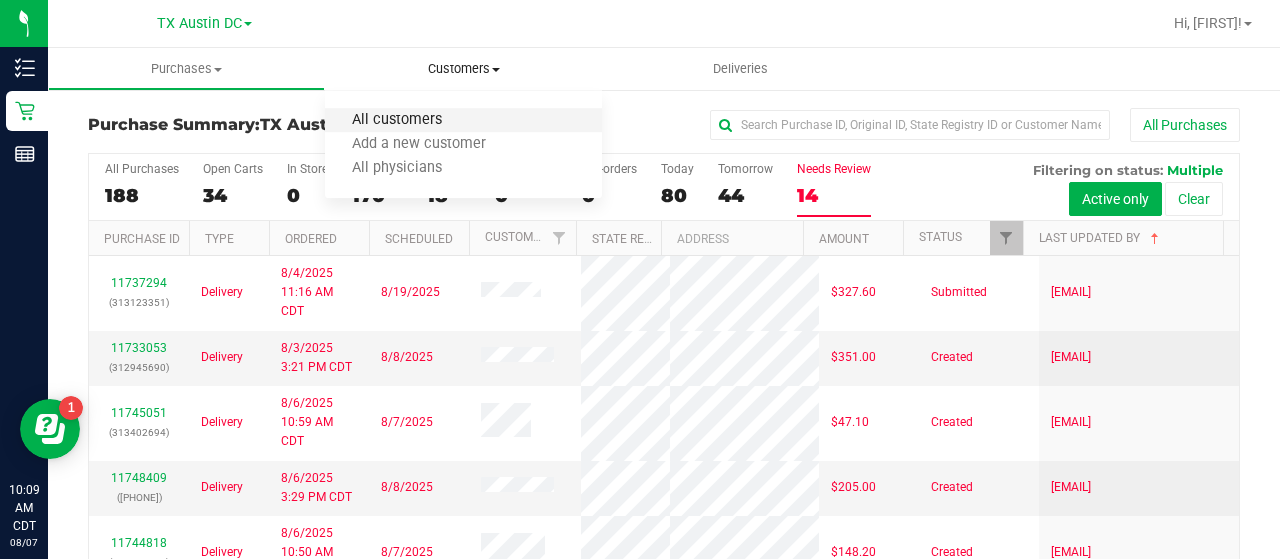 click on "All customers" at bounding box center [397, 120] 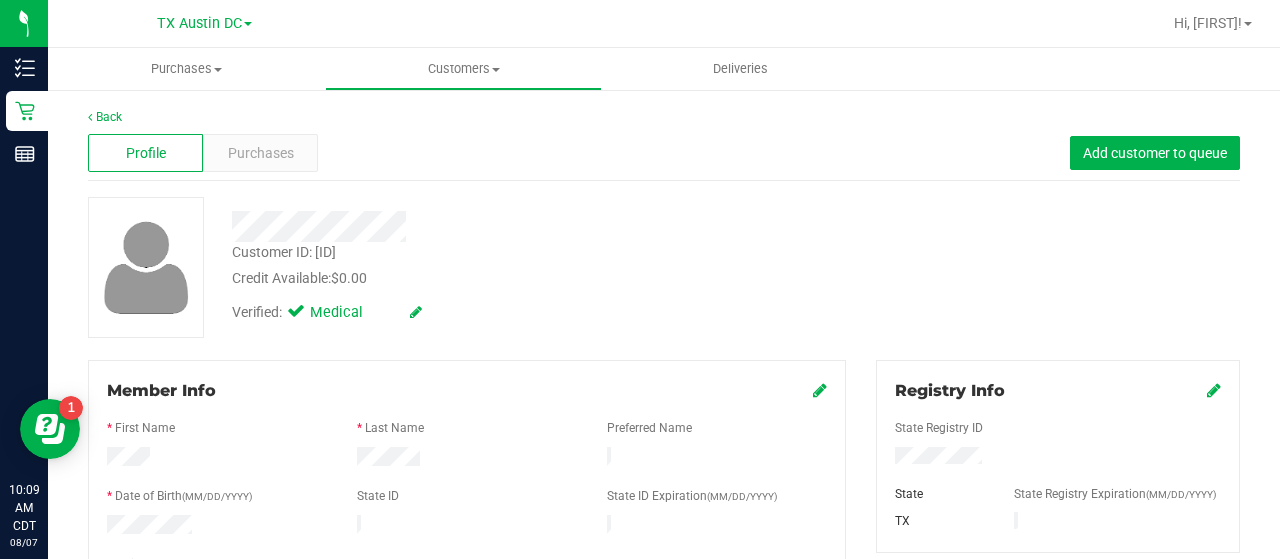 click on "Credit Available:
$0.00" at bounding box center (512, 278) 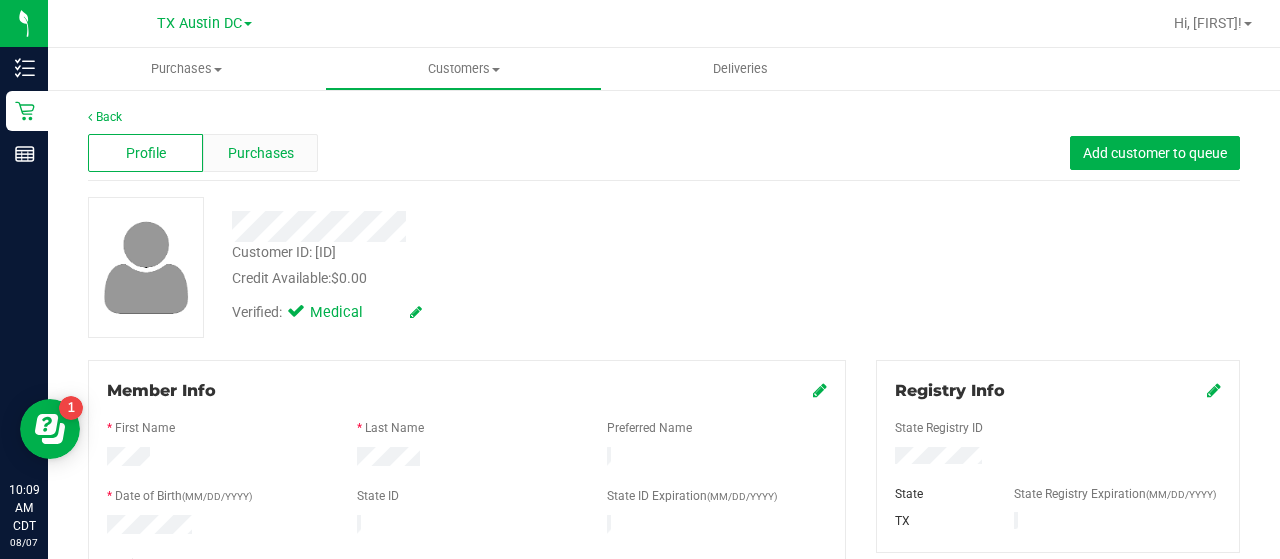 click on "Purchases" at bounding box center [261, 153] 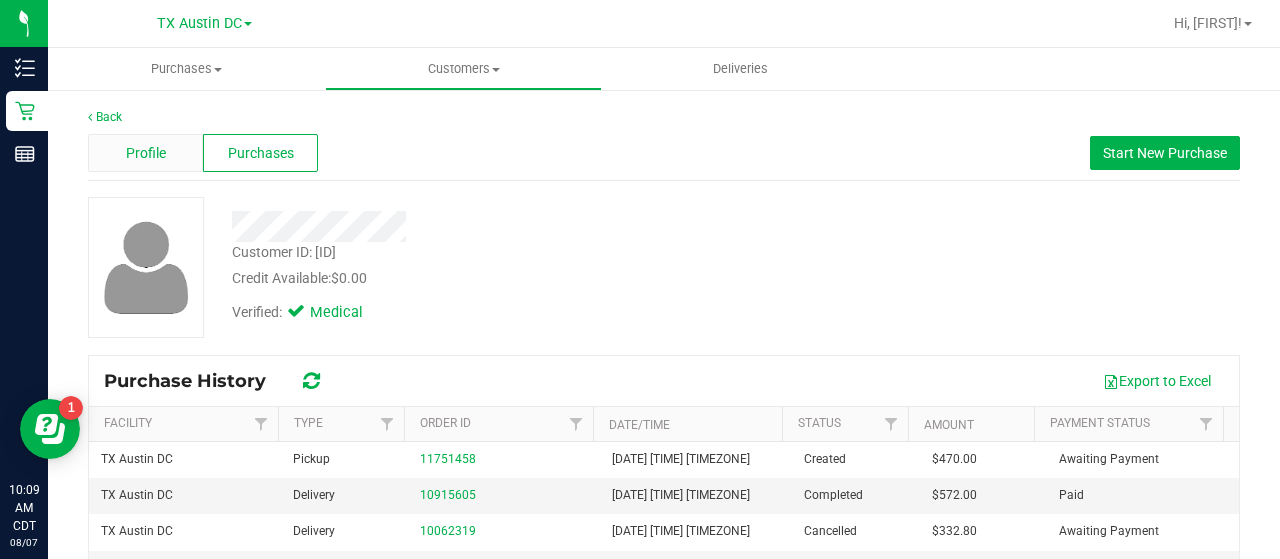click on "Profile" at bounding box center [145, 153] 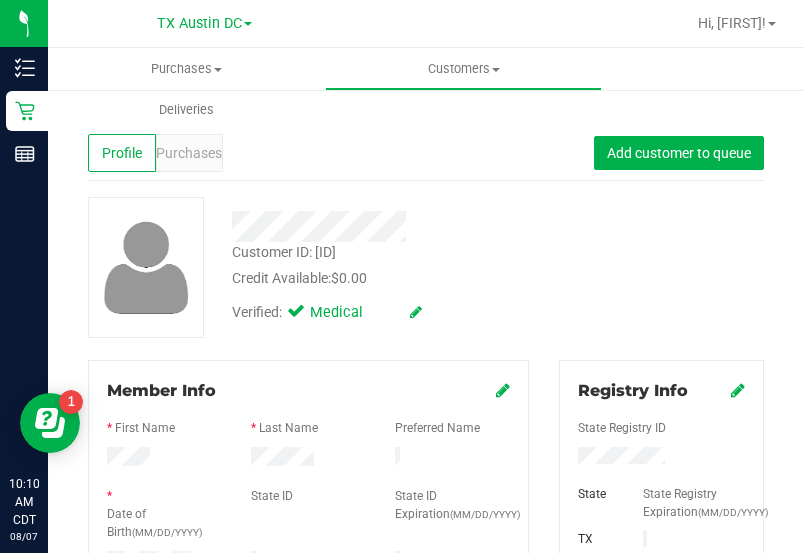 click on "Verified:
Medical" at bounding box center [393, 311] 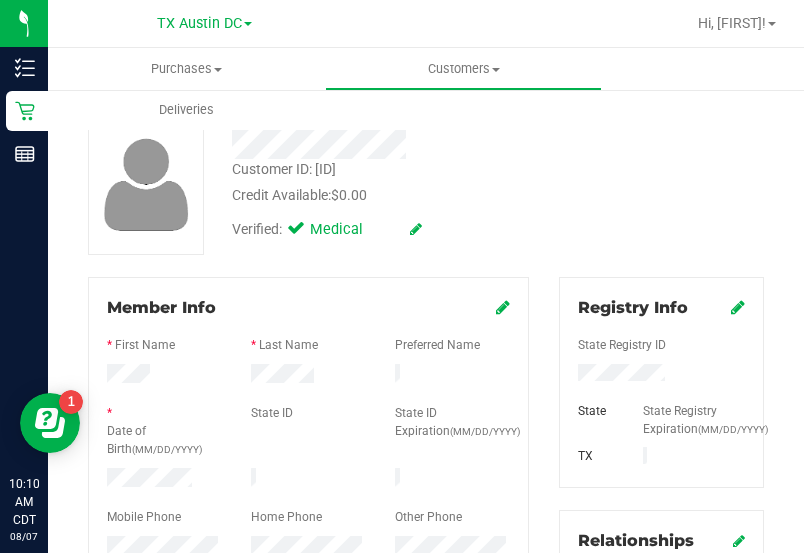 scroll, scrollTop: 86, scrollLeft: 0, axis: vertical 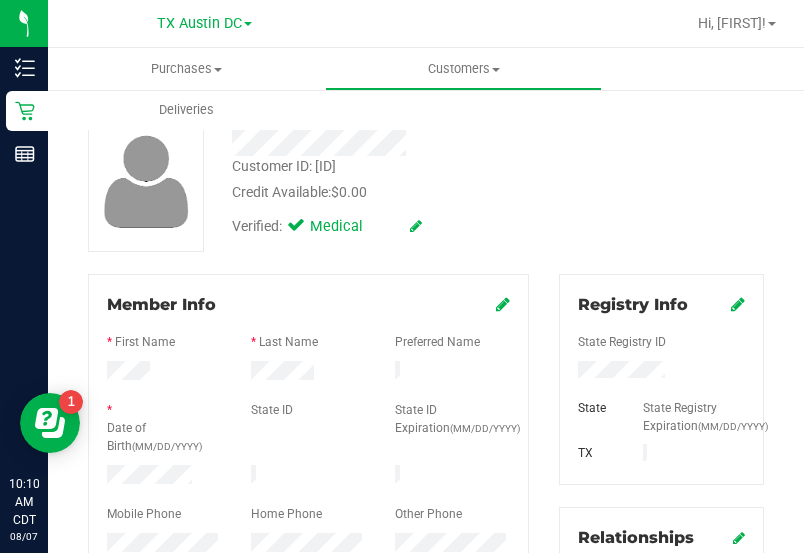 click at bounding box center [308, 358] 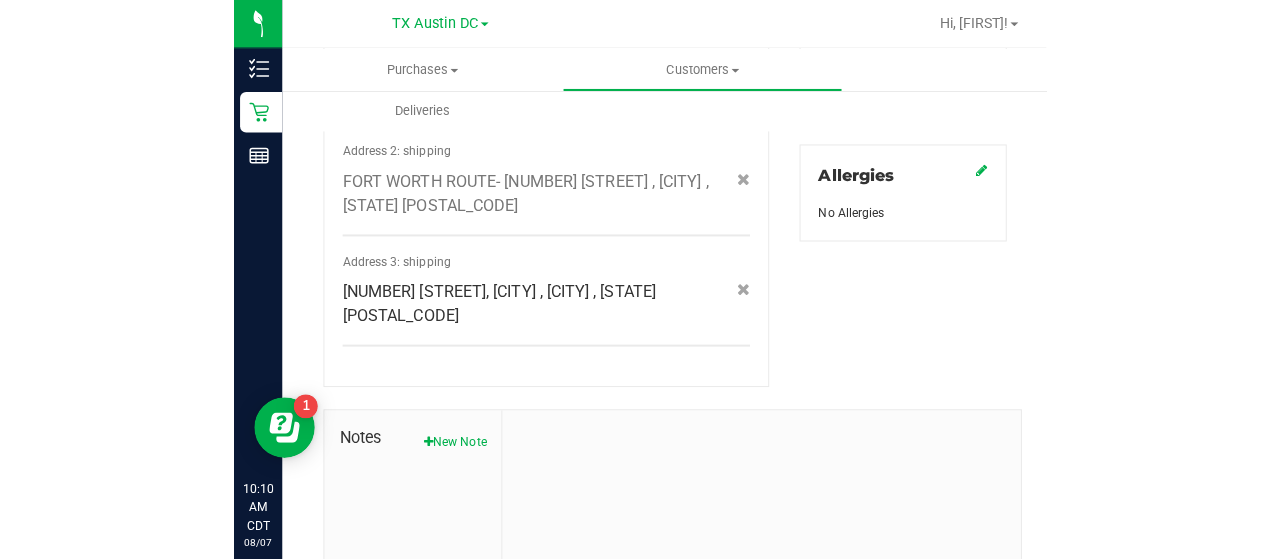 scroll, scrollTop: 966, scrollLeft: 0, axis: vertical 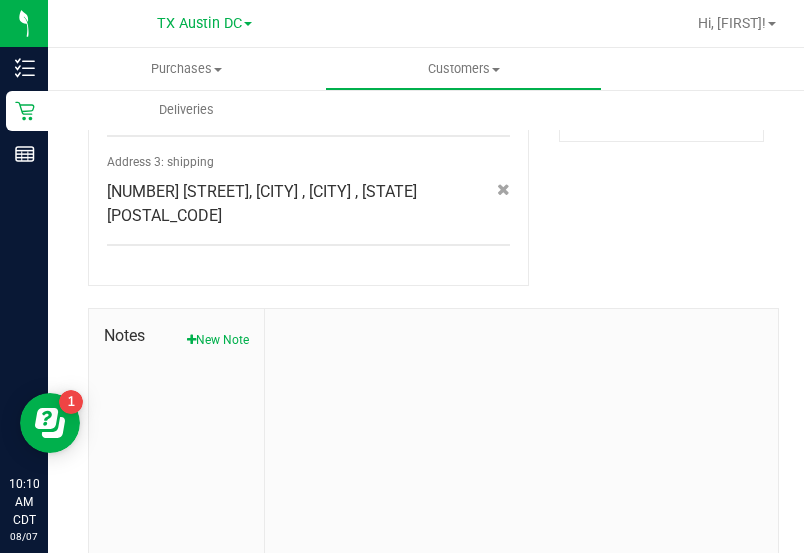 click on "Member Info
*
First Name
*
Last Name
Preferred Name
*
Date of Birth
(MM/DD/YYYY)
State ID
State ID Expiration
(MM/DD/YYYY)" at bounding box center [426, -14] 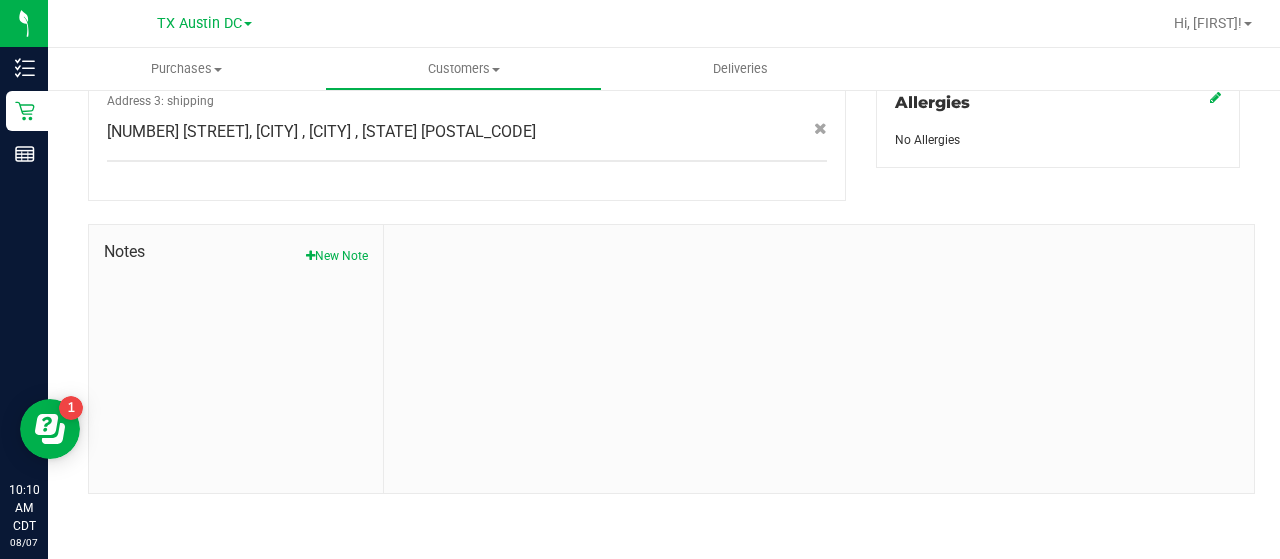 scroll, scrollTop: 899, scrollLeft: 0, axis: vertical 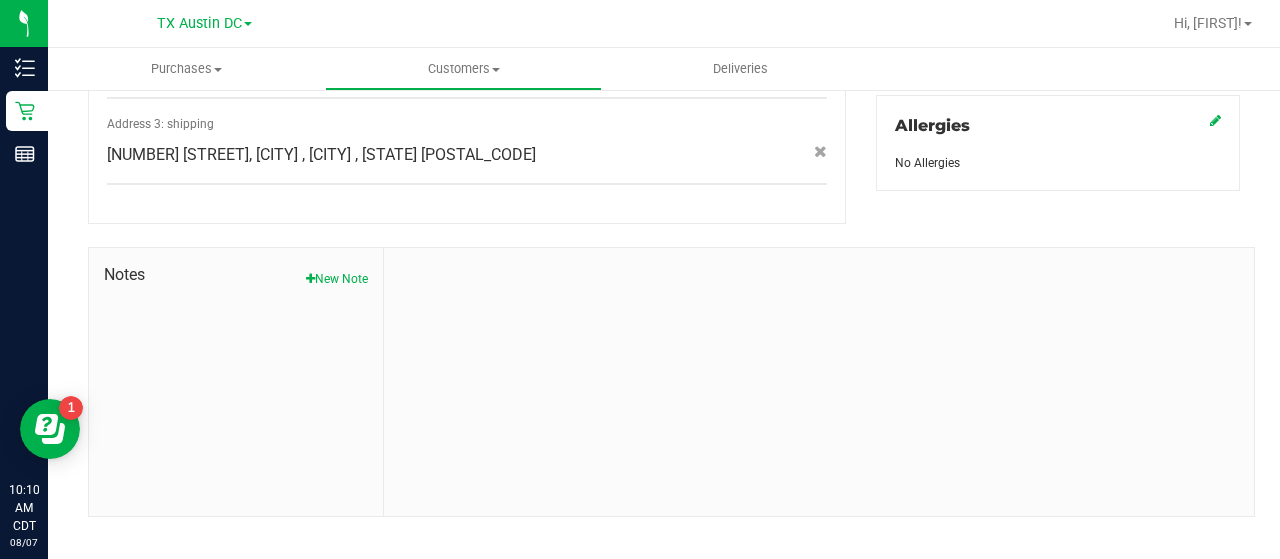 click at bounding box center [819, 382] 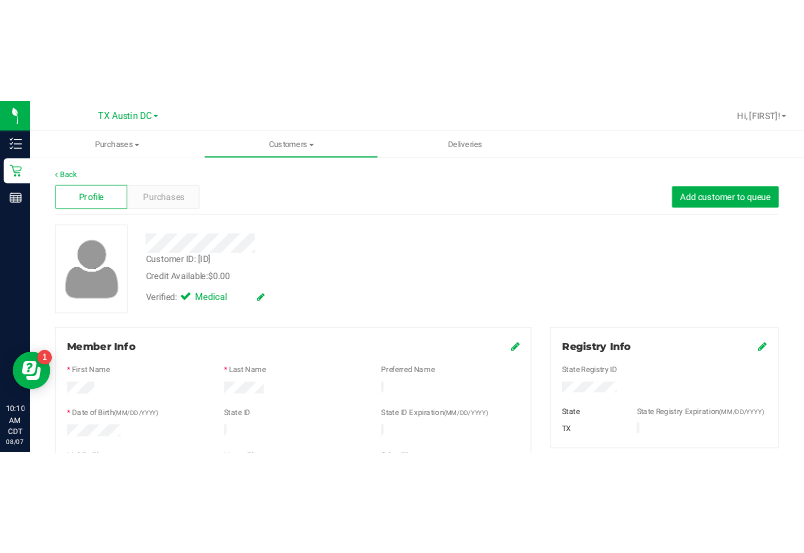 scroll, scrollTop: 28, scrollLeft: 0, axis: vertical 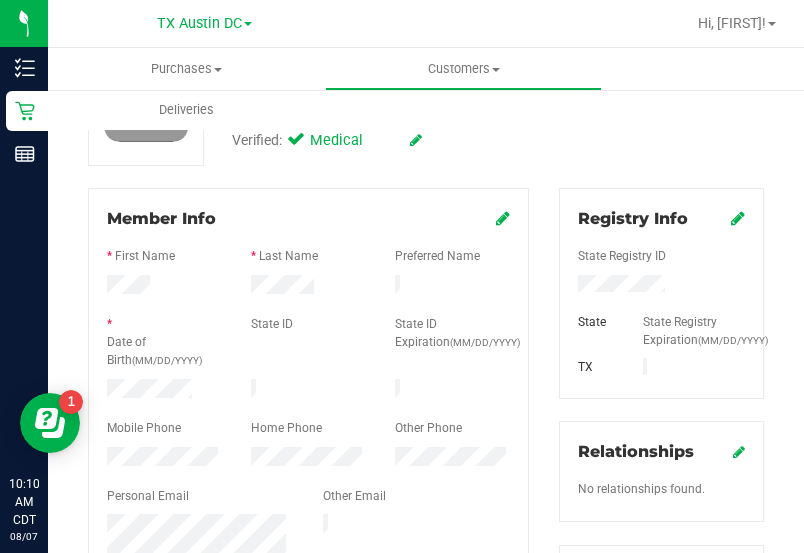 click on "*
Date of Birth
(MM/DD/YYYY)" at bounding box center [164, 344] 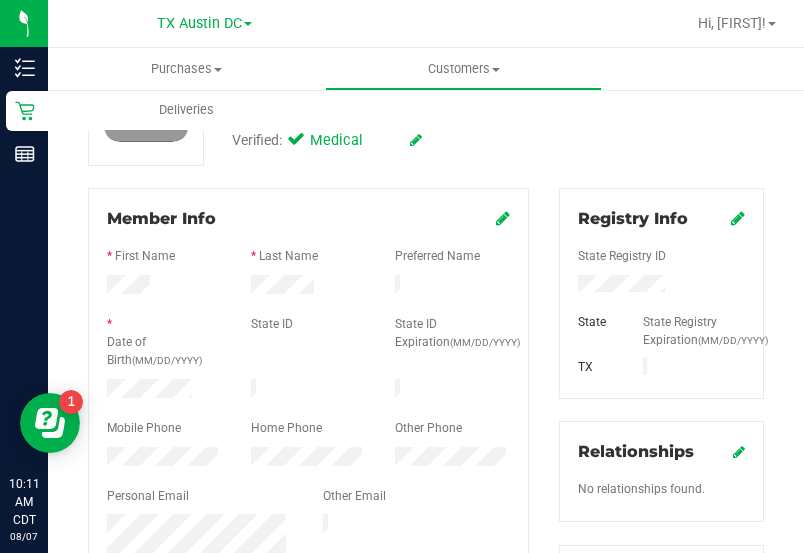 click on "Customer ID: [ID]
Credit Available:
$0.00
Verified:
Medical" at bounding box center (426, 95) 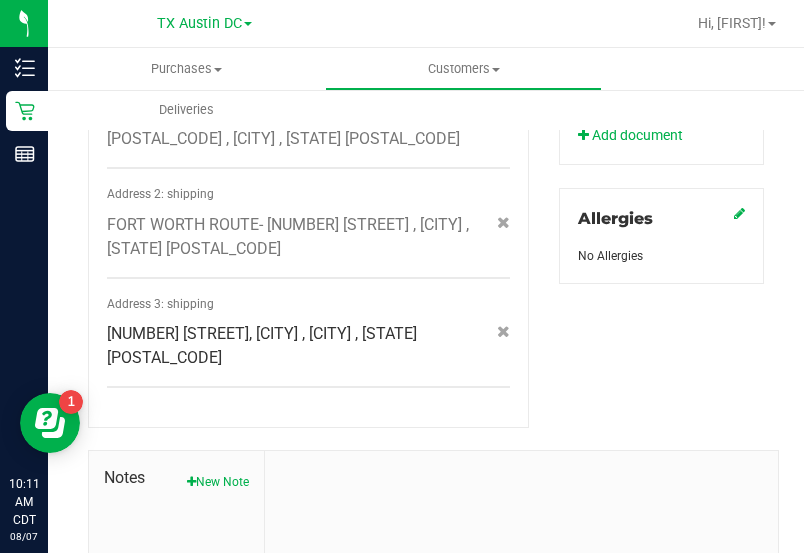 scroll, scrollTop: 1034, scrollLeft: 0, axis: vertical 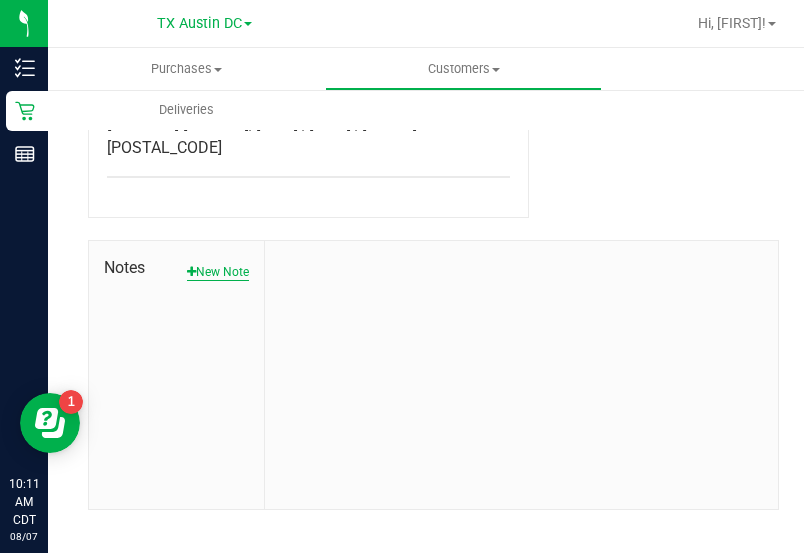 click on "New Note" at bounding box center (218, 272) 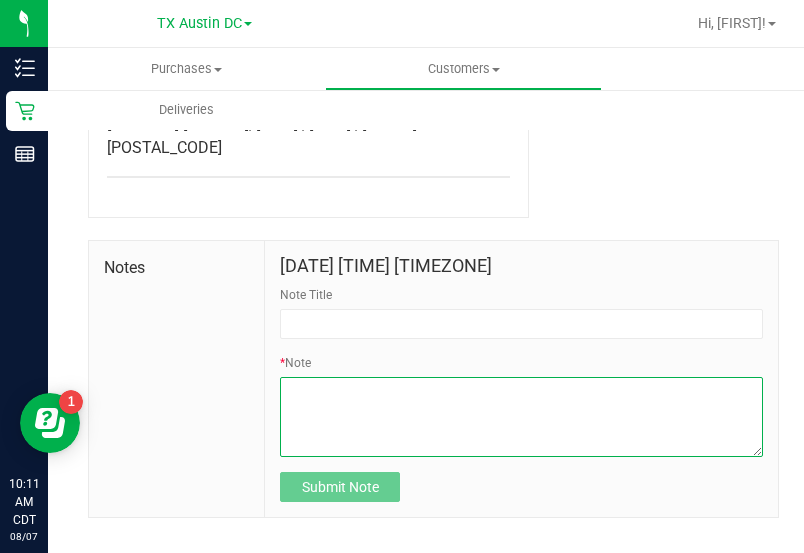 click on "*
Note" at bounding box center (521, 417) 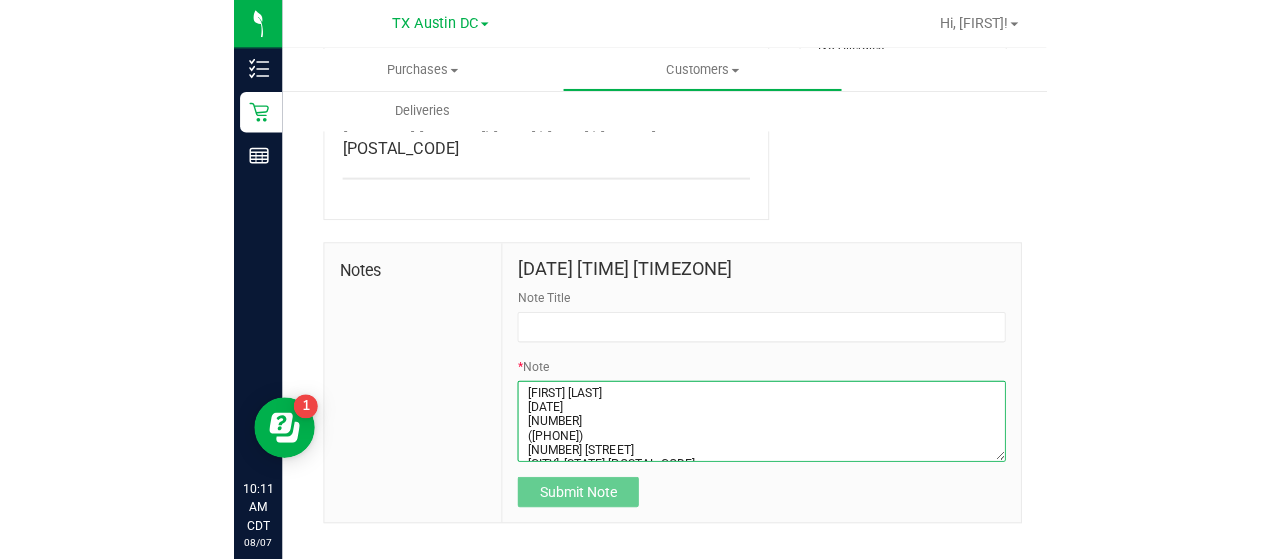 scroll, scrollTop: 10, scrollLeft: 0, axis: vertical 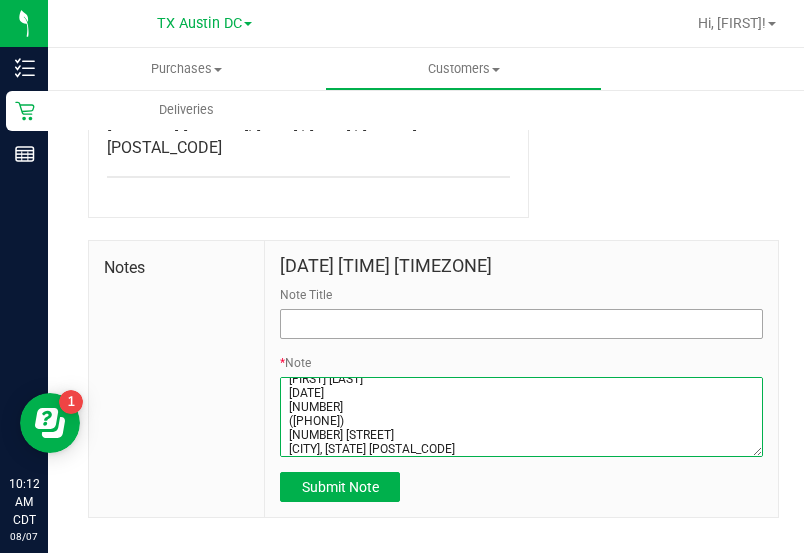 type on "[FIRST] [LAST]
[DATE]
[NUMBER]
([PHONE])
[NUMBER] [STREET]
[CITY], [STATE] [POSTAL_CODE]" 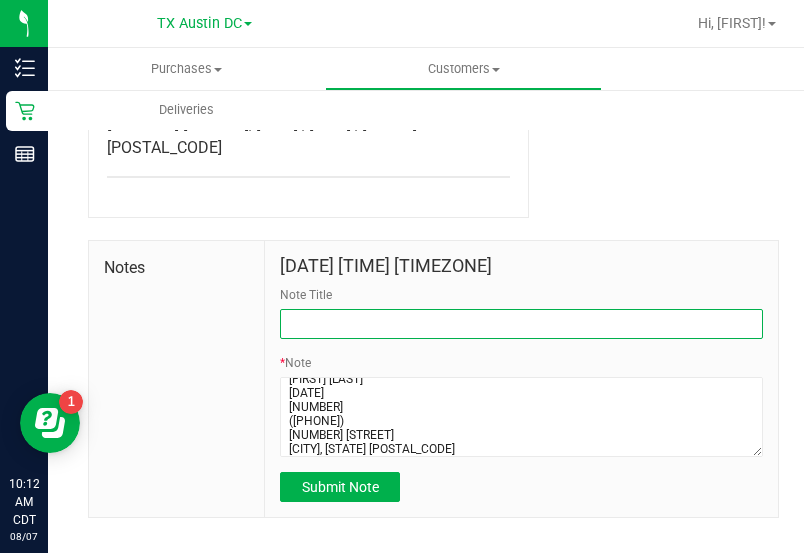 click on "Note Title" at bounding box center (521, 324) 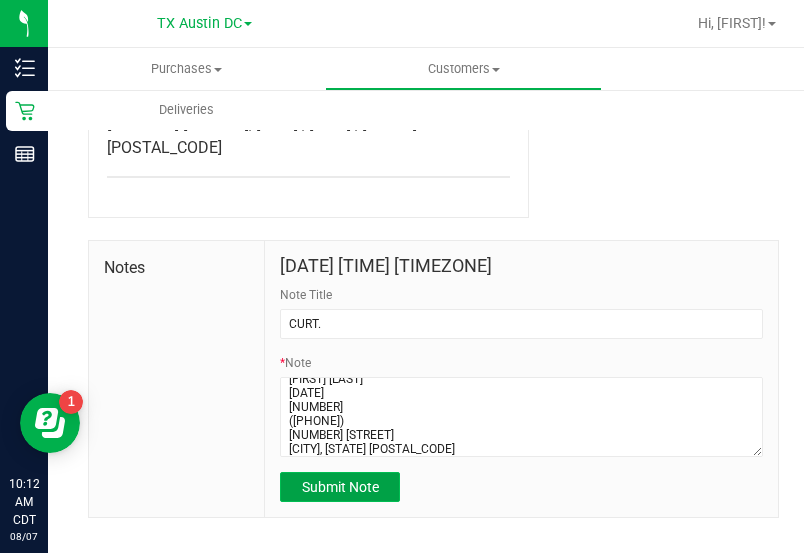 click on "Submit Note" at bounding box center (340, 487) 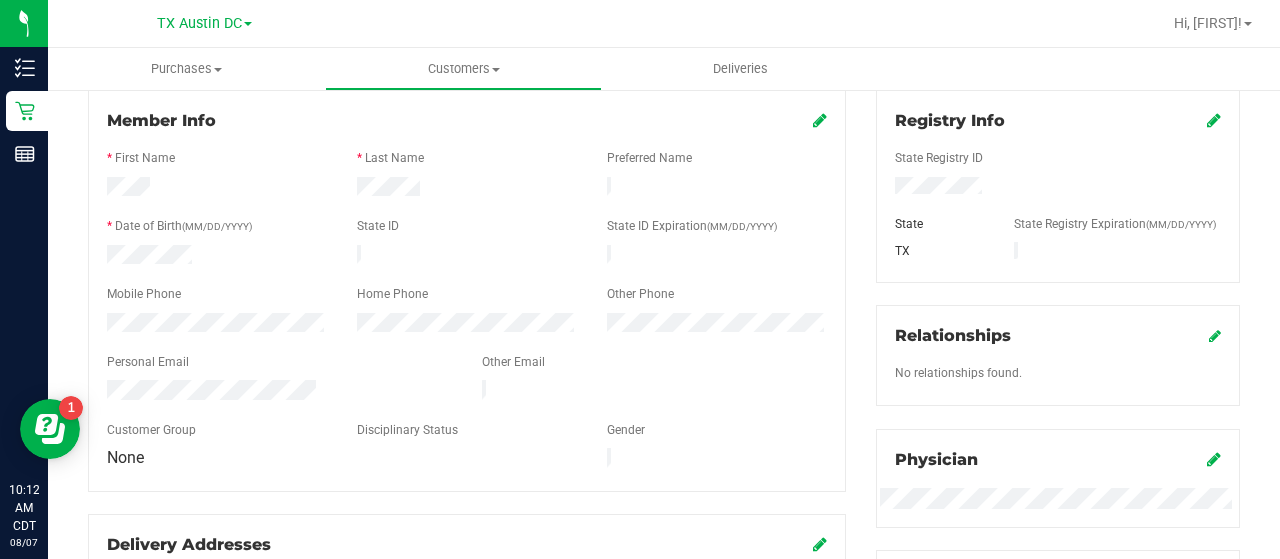 scroll, scrollTop: 0, scrollLeft: 0, axis: both 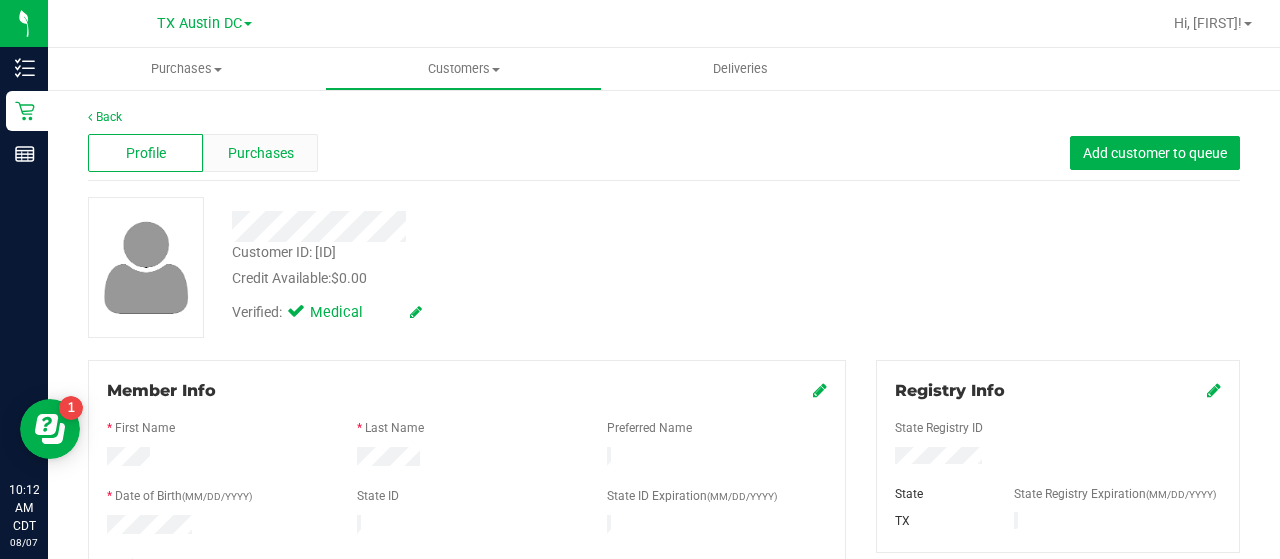 click on "Purchases" at bounding box center (261, 153) 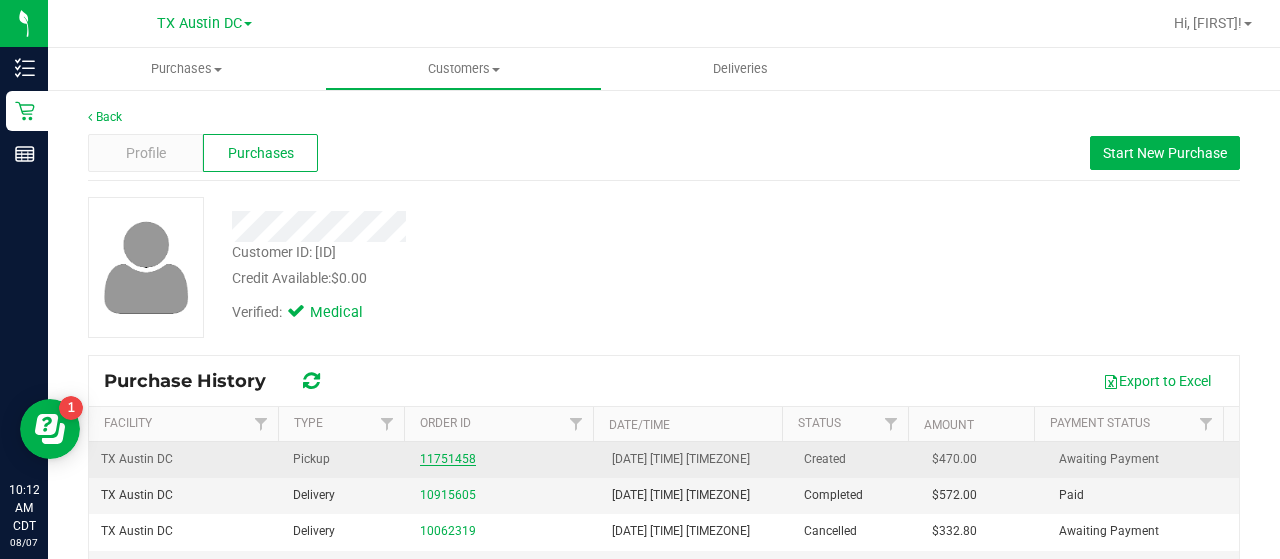 click on "11751458" at bounding box center [448, 459] 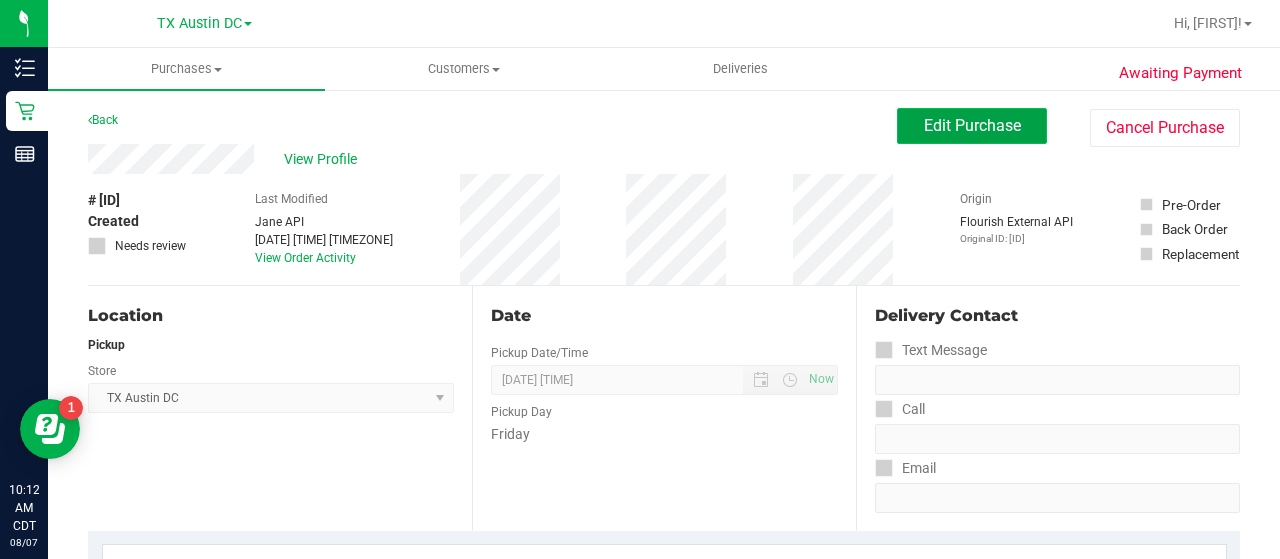 click on "Edit Purchase" at bounding box center (972, 126) 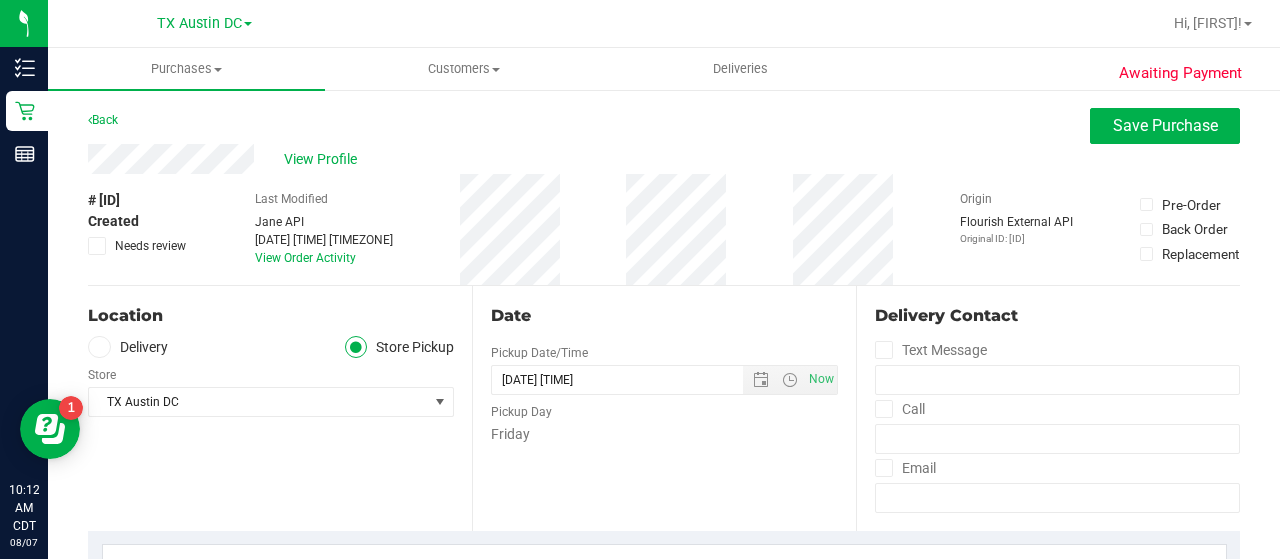 click at bounding box center (97, 246) 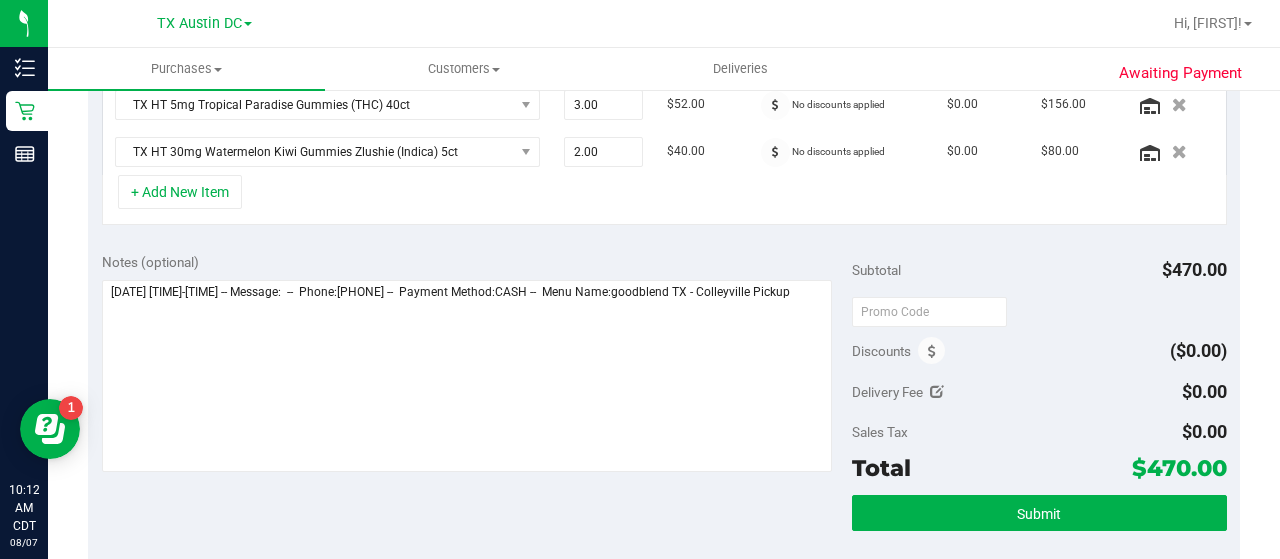 scroll, scrollTop: 676, scrollLeft: 0, axis: vertical 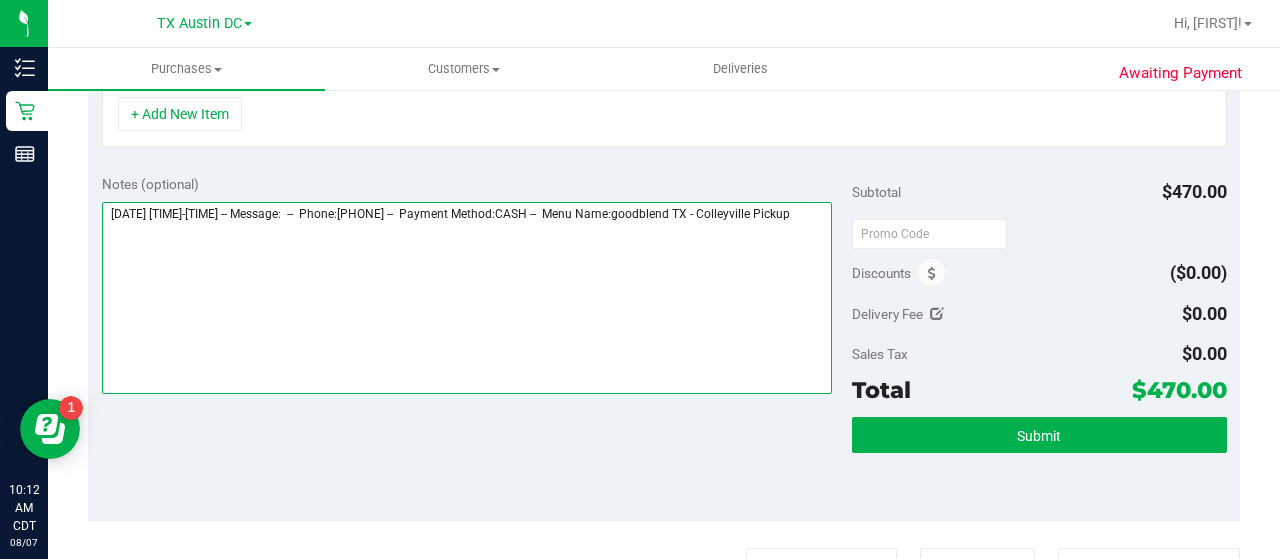 click at bounding box center [467, 298] 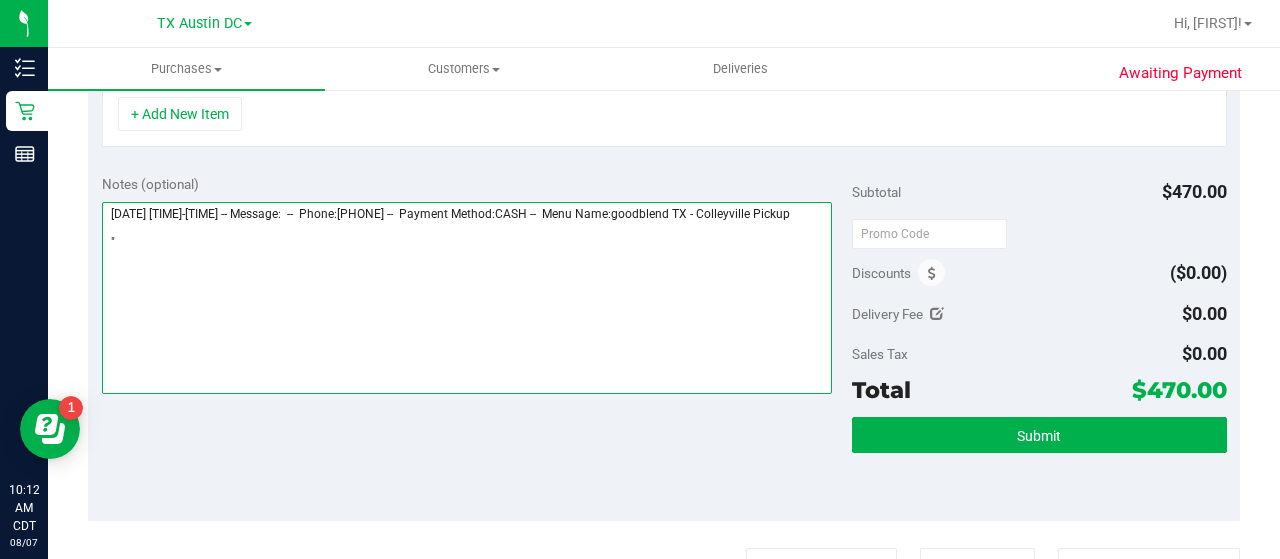 paste on "Patient found, no active prescriptions." 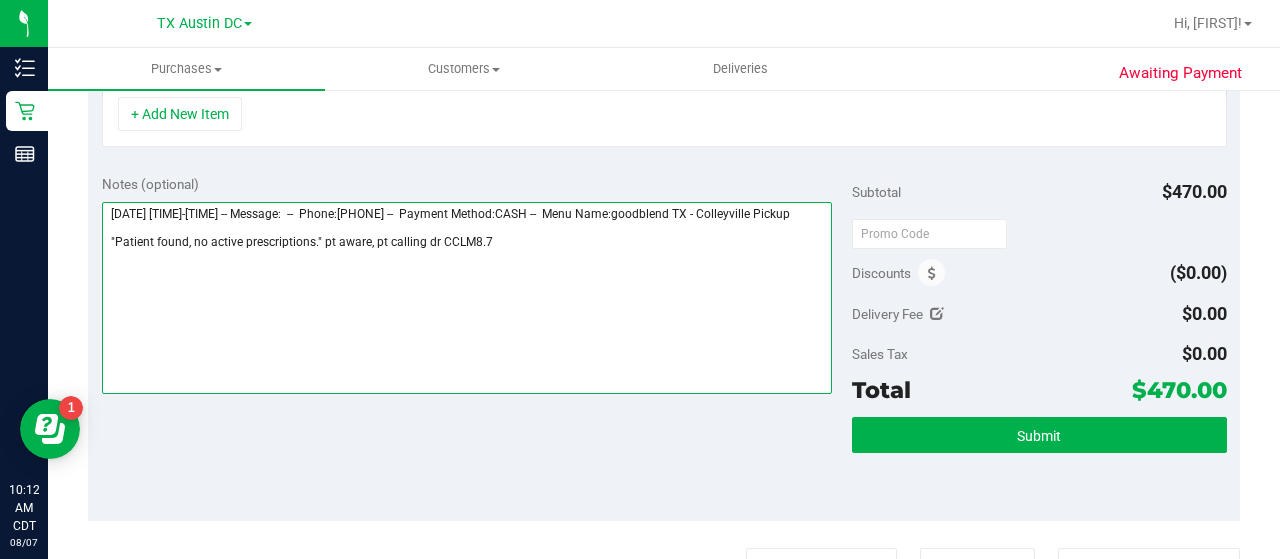 scroll, scrollTop: 0, scrollLeft: 0, axis: both 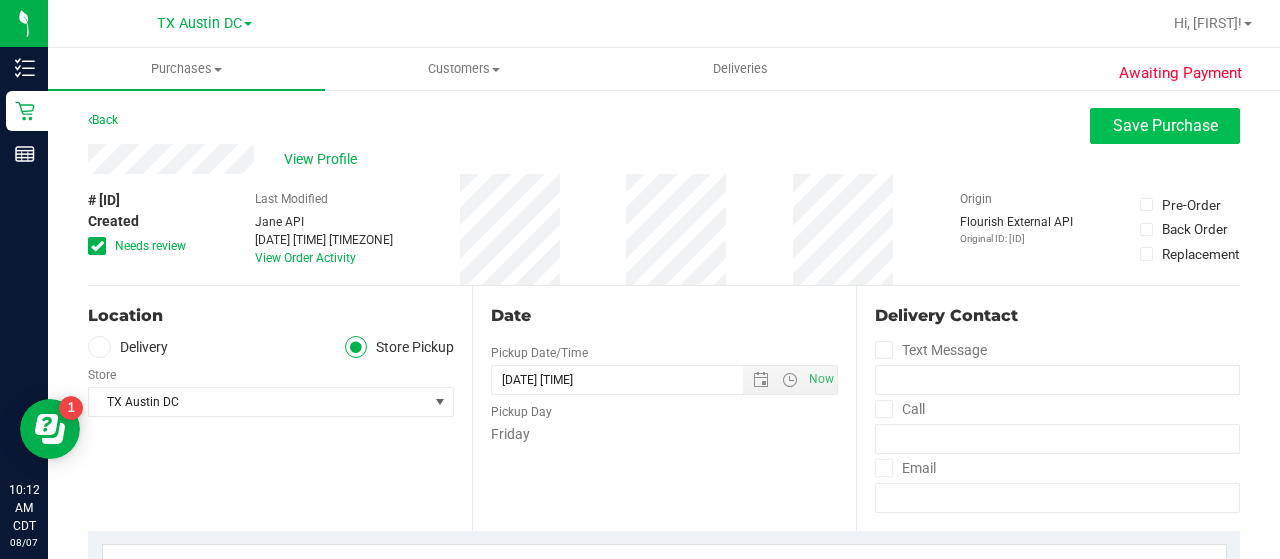 type on "[DATE] [TIME]-[TIME] -- Message:  --  Phone:[PHONE] --  Payment Method:CASH --  Menu Name:goodblend TX - Colleyville Pickup
"Patient found, no active prescriptions." pt aware, pt calling dr CCLM8.7" 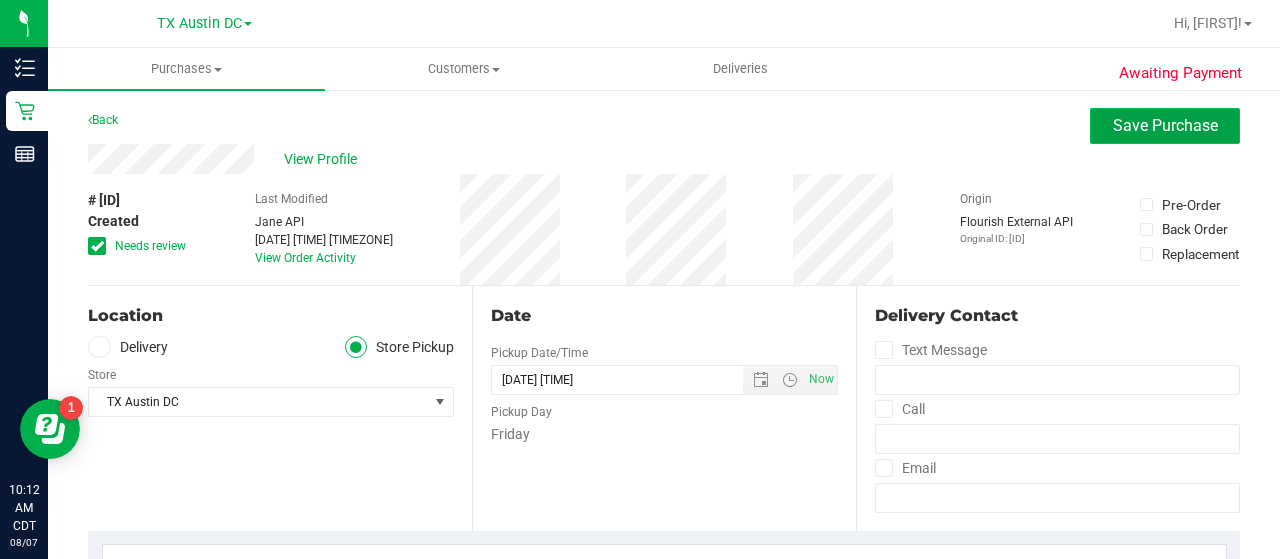 click on "Save Purchase" at bounding box center (1165, 125) 